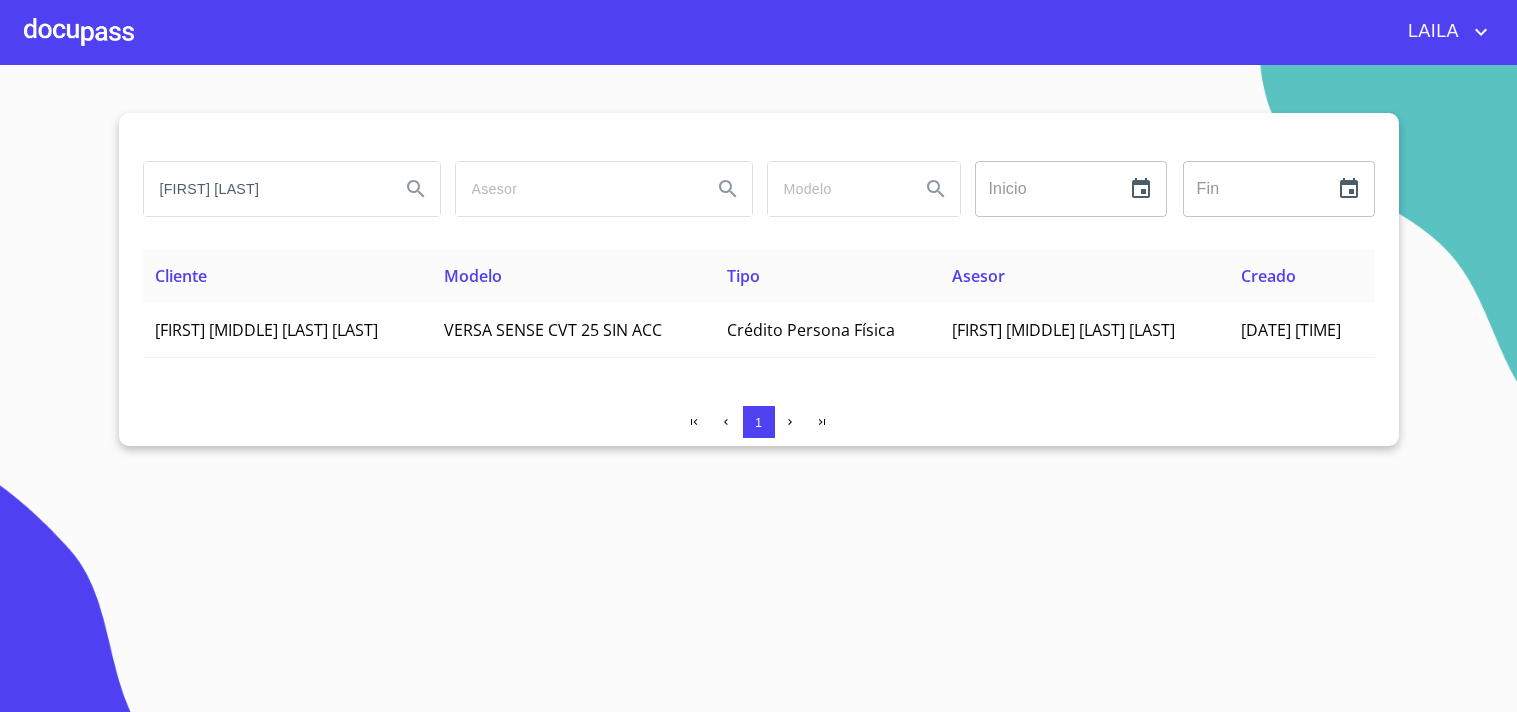 scroll, scrollTop: 0, scrollLeft: 0, axis: both 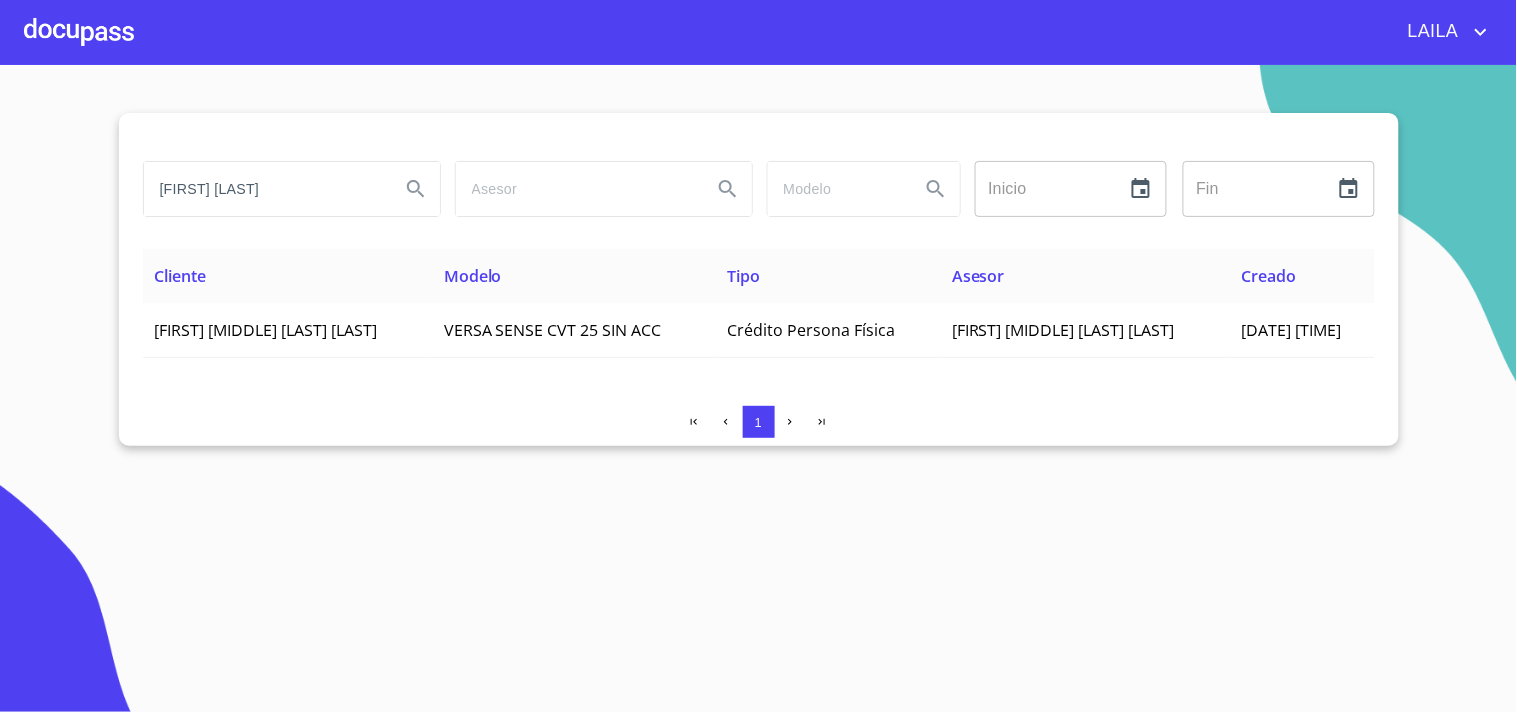 click on "[FIRST] [LAST]" at bounding box center (264, 189) 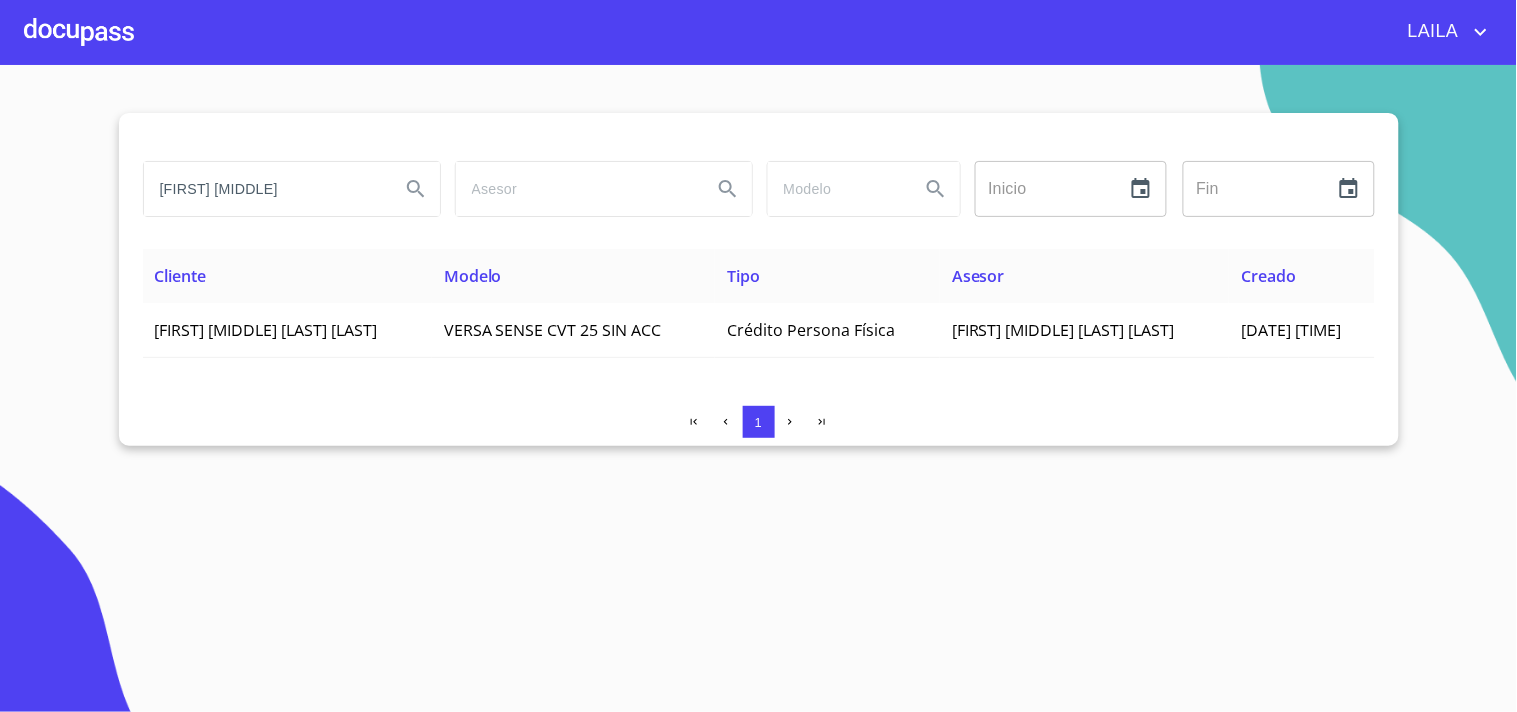 type on "[FIRST] [MIDDLE]" 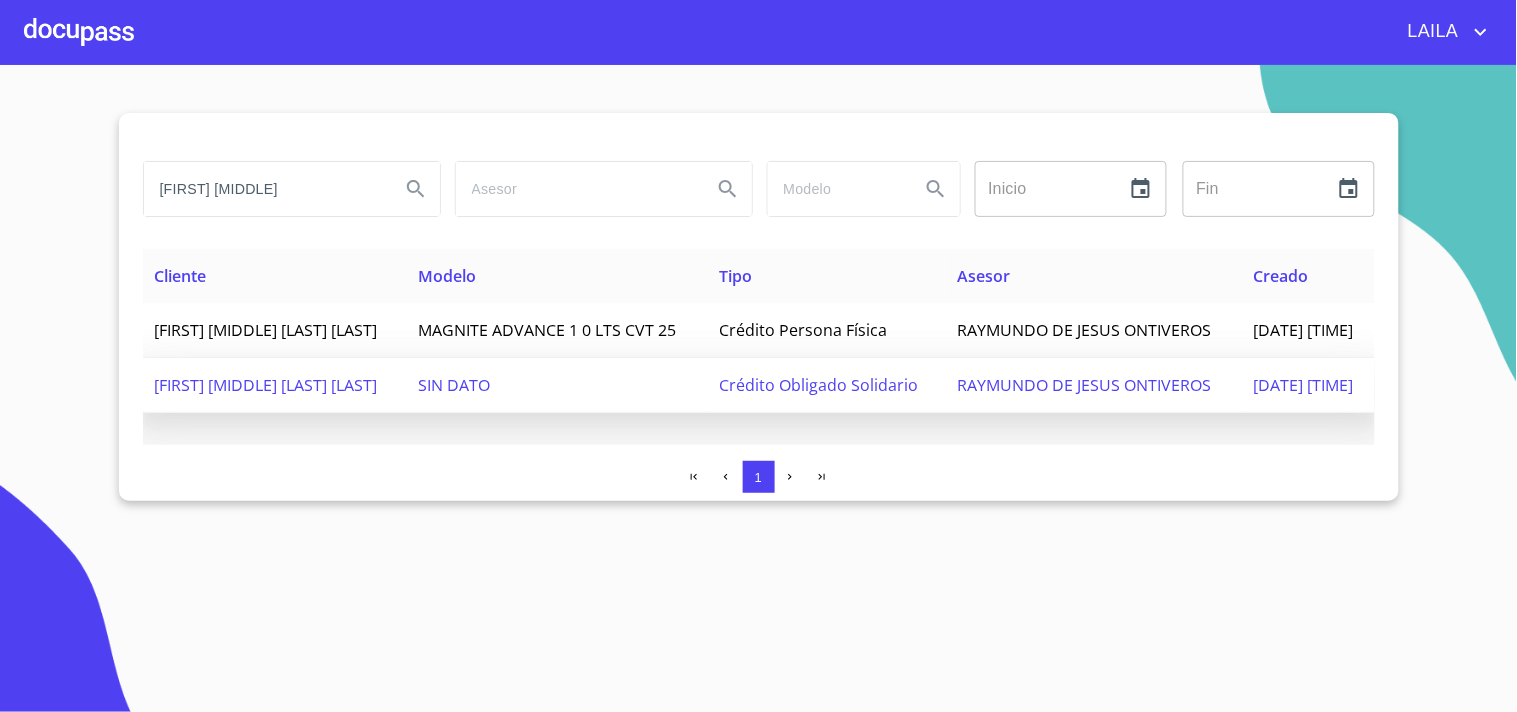 click on "[FIRST] [MIDDLE] [LAST] [LAST]" at bounding box center [266, 330] 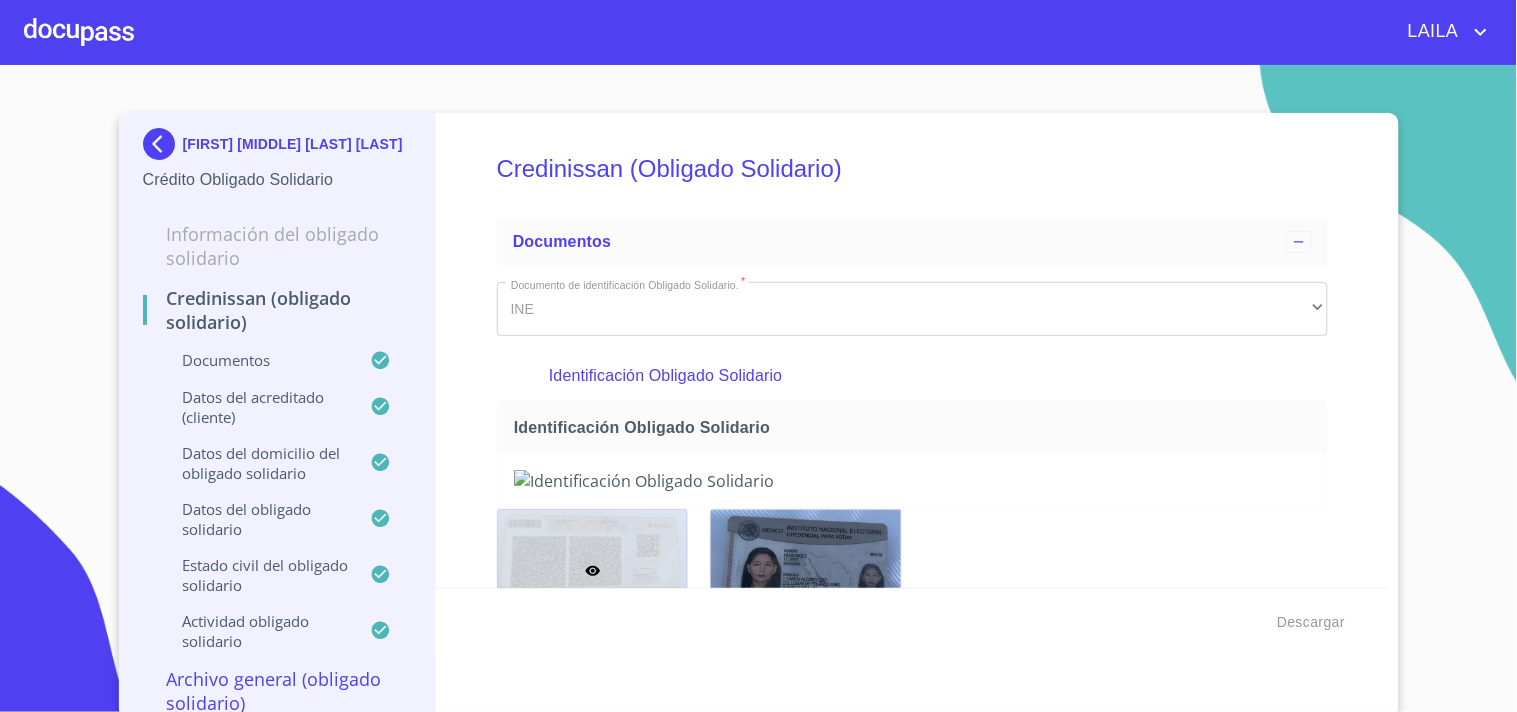 scroll, scrollTop: 0, scrollLeft: 0, axis: both 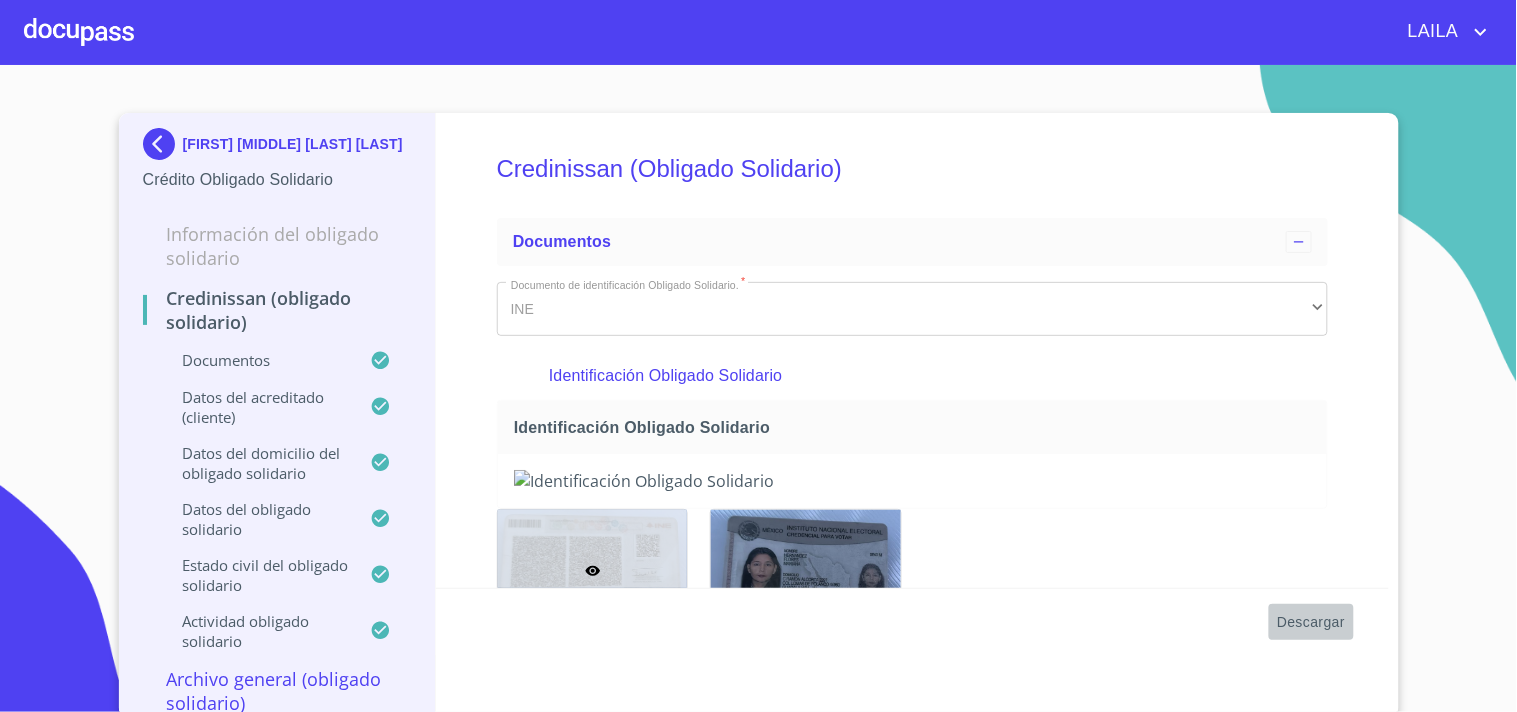 click on "Descargar" at bounding box center [1311, 622] 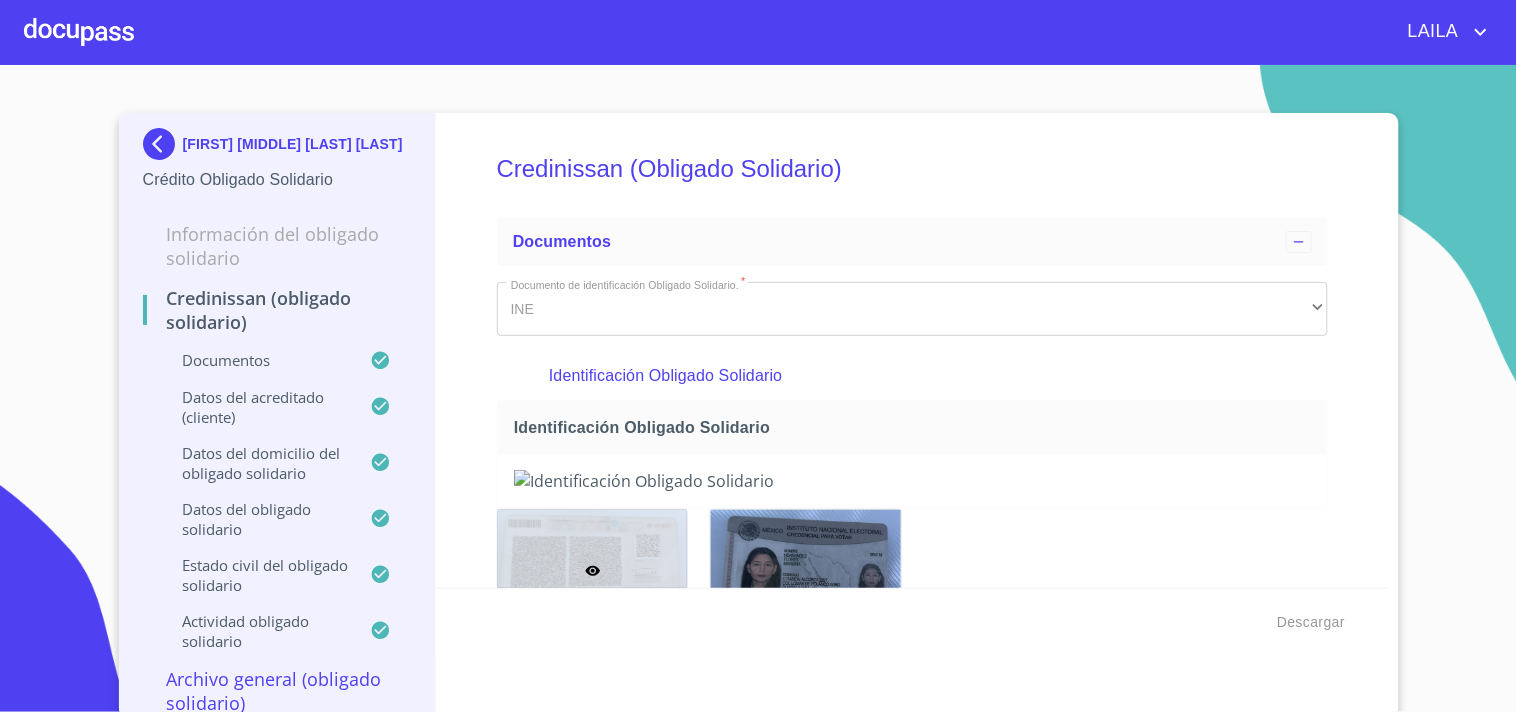 click at bounding box center (163, 144) 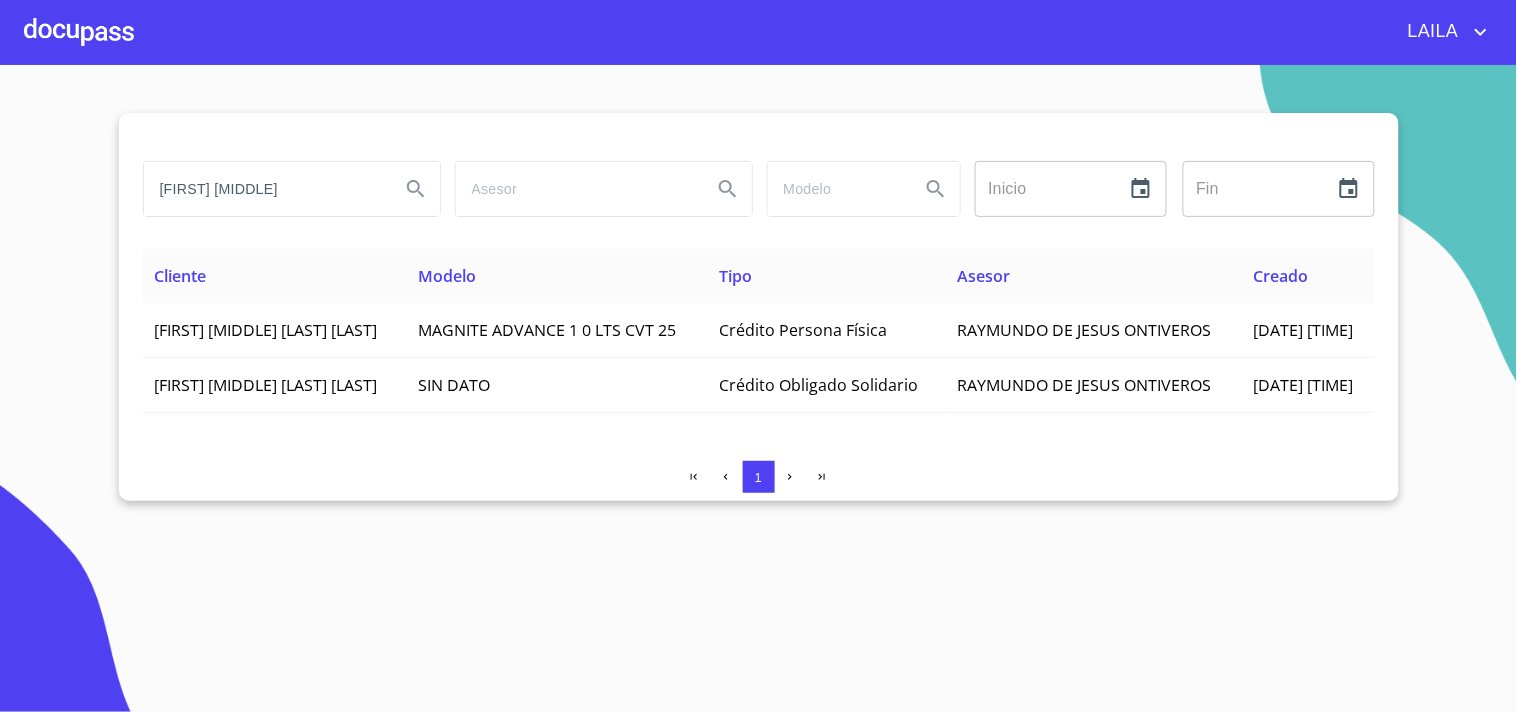 click on "[FIRST] [MIDDLE]" at bounding box center (264, 189) 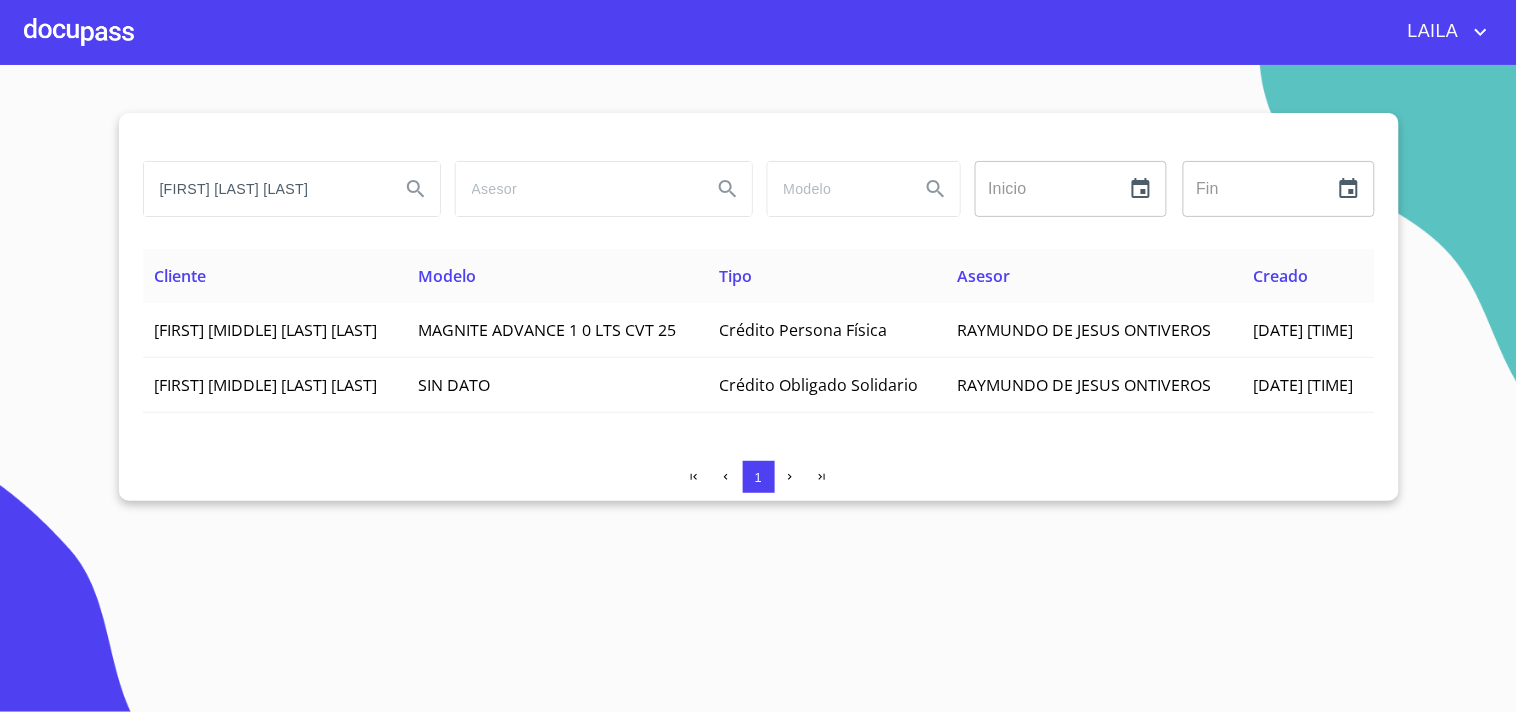 type on "[FIRST] [LAST] [LAST]" 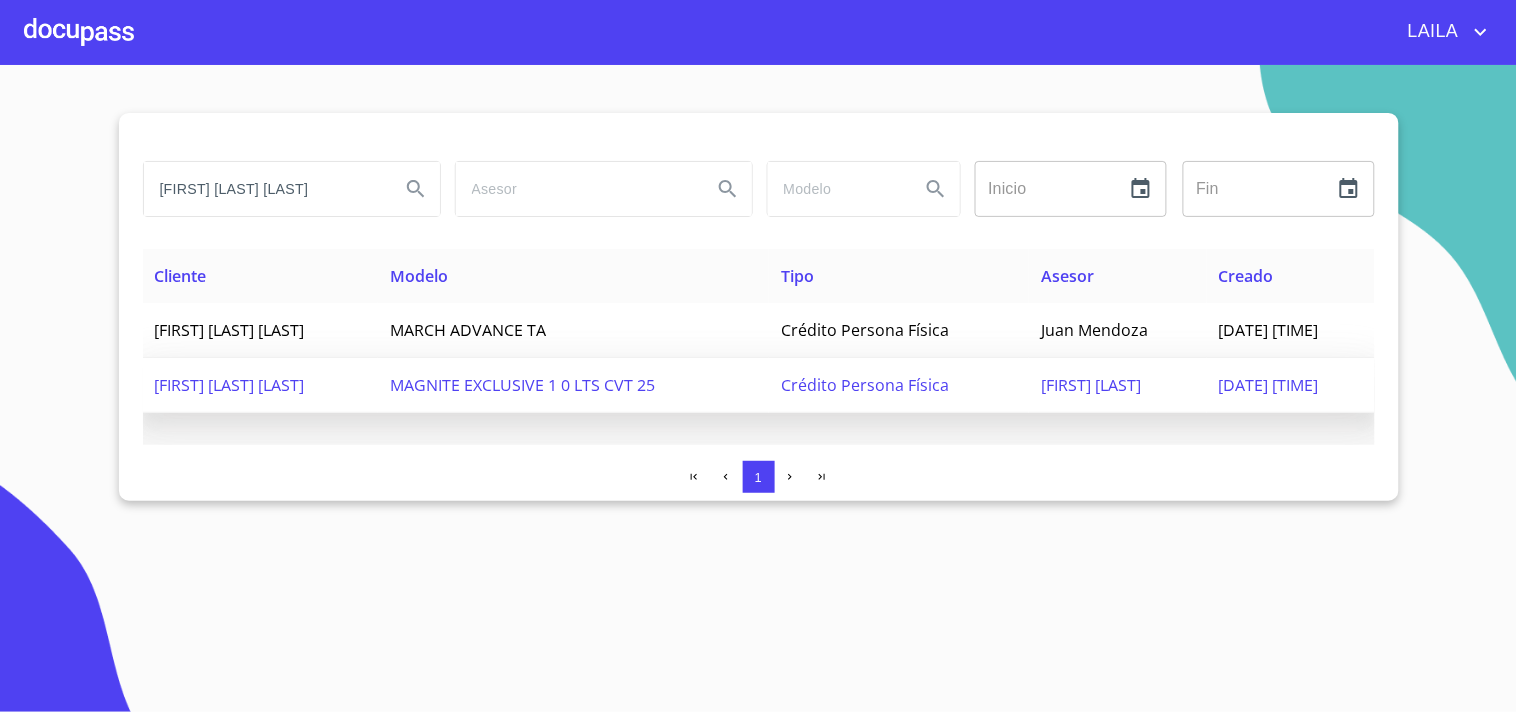 click on "[FIRST] [LAST] [LAST]" at bounding box center [230, 330] 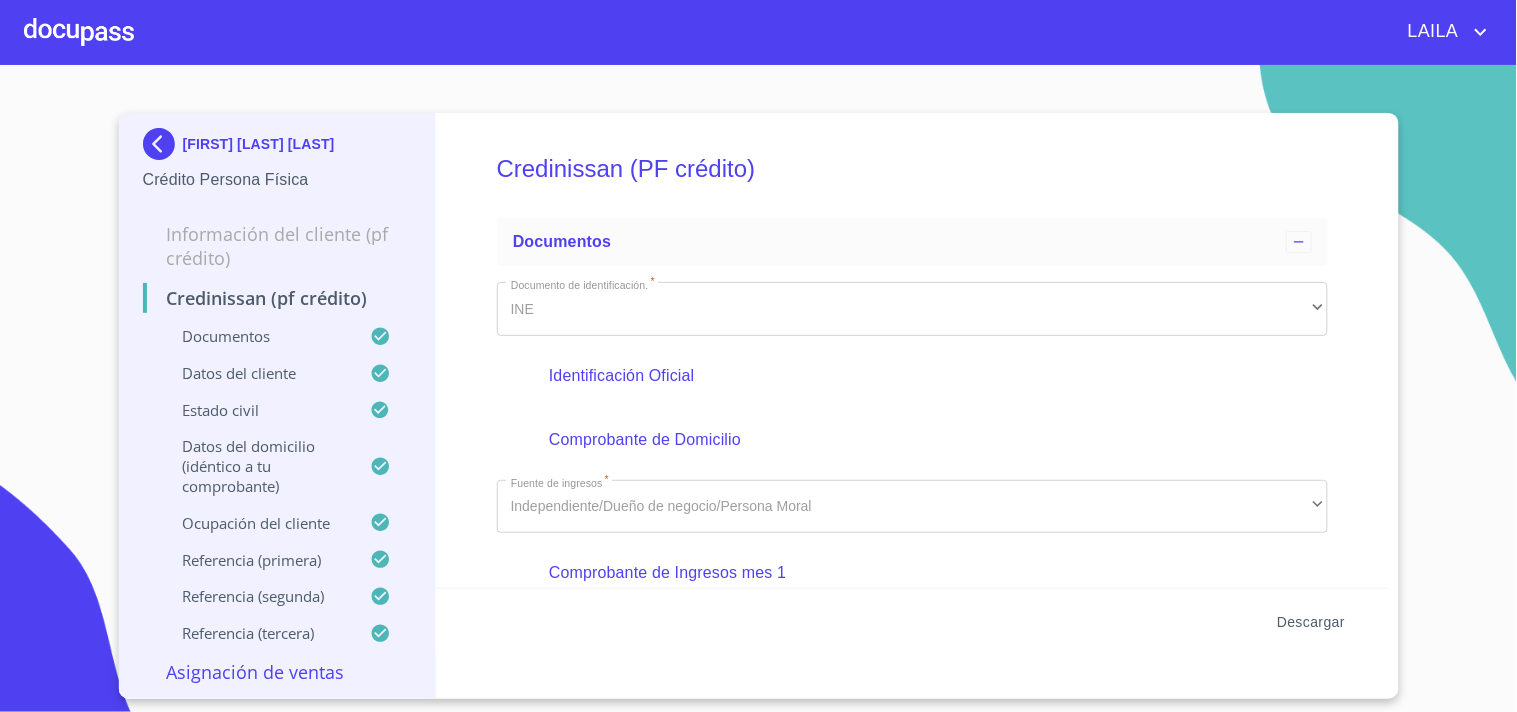 click on "Descargar" at bounding box center (1311, 622) 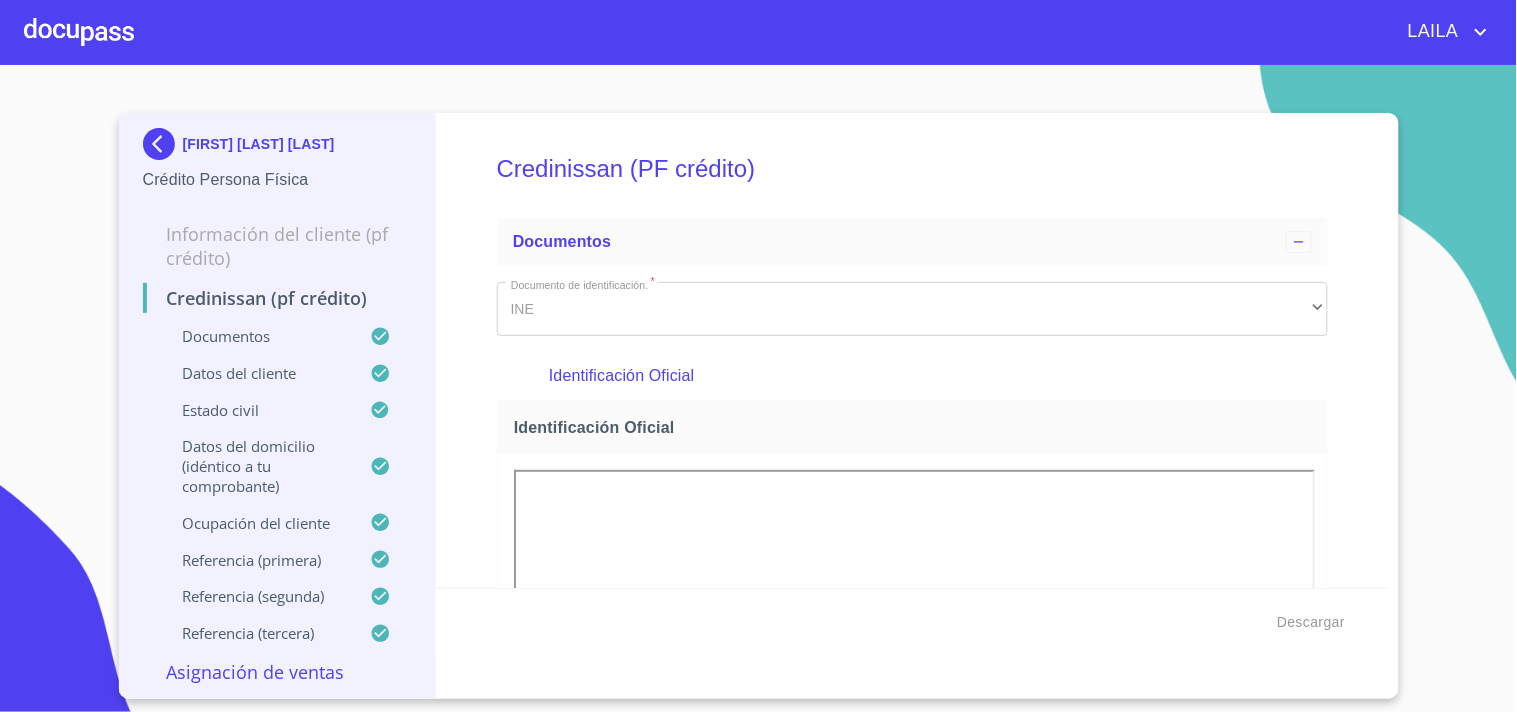 type 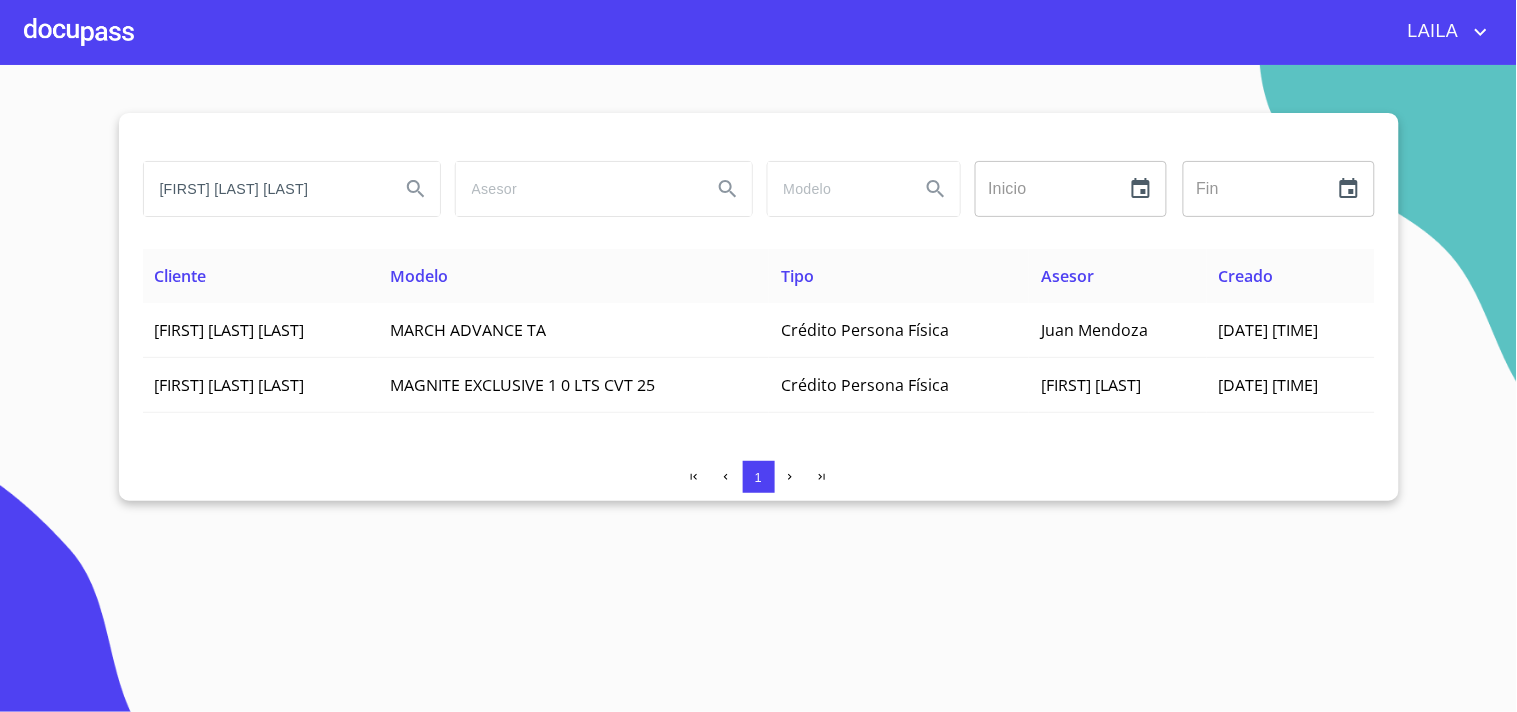 click on "[FIRST] [LAST] [LAST]" at bounding box center (264, 189) 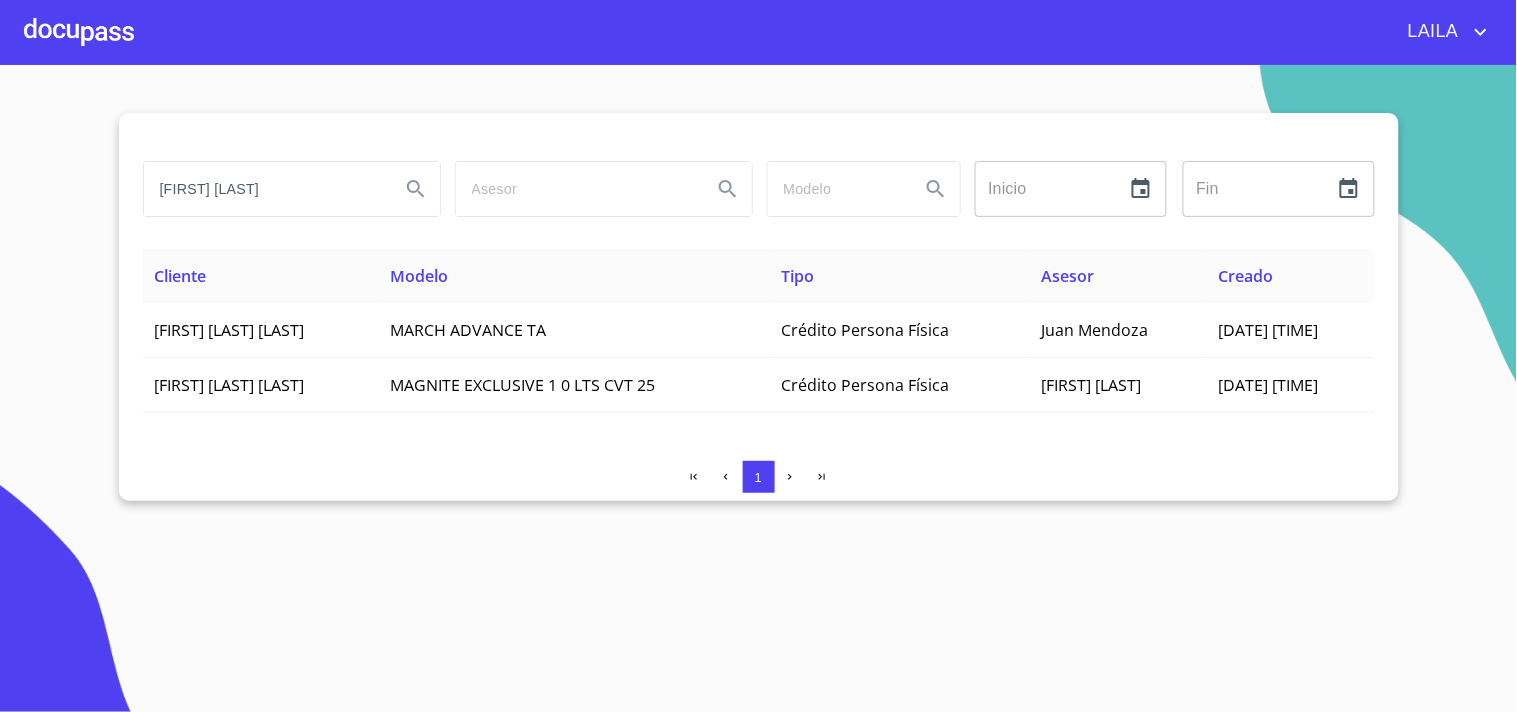 type on "[FIRST] [LAST]" 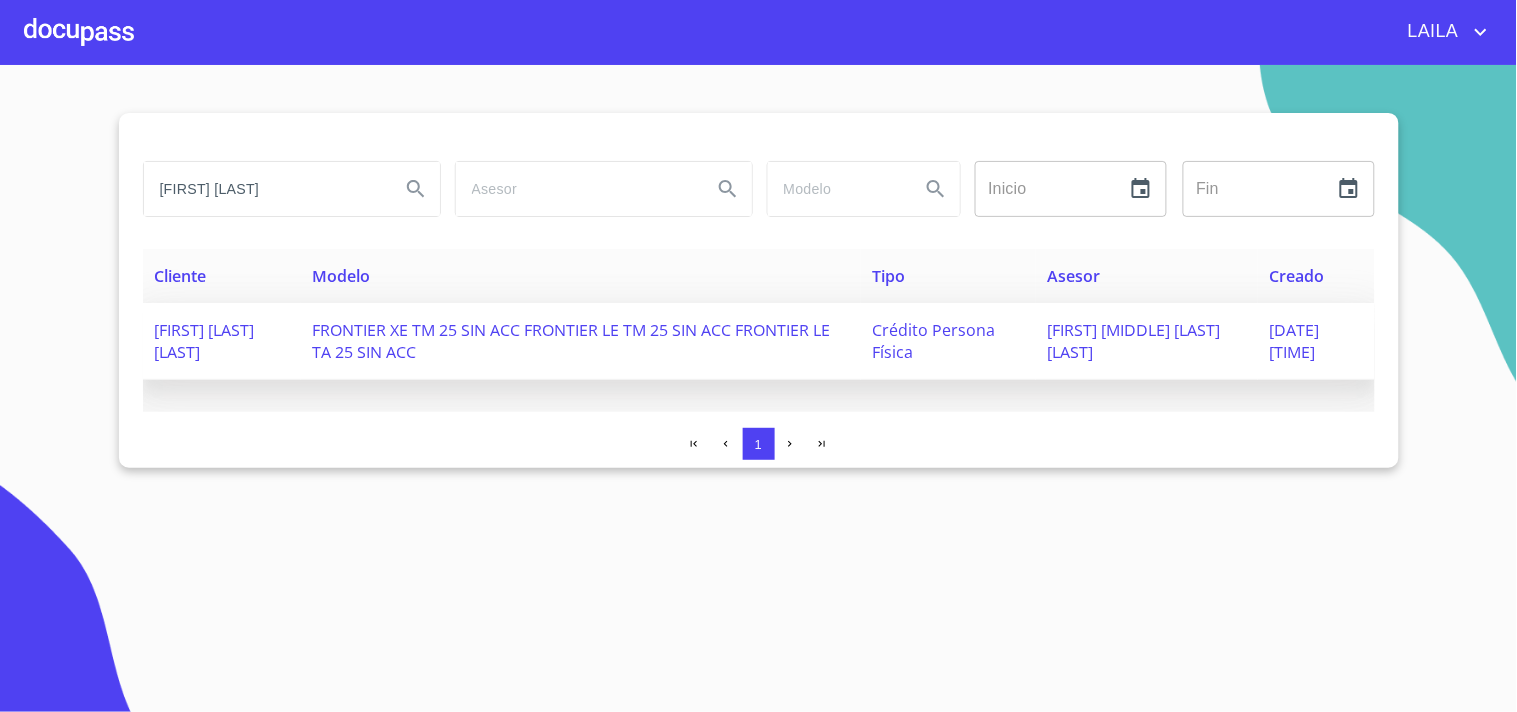 click on "[FIRST] [LAST] [LAST]" at bounding box center (222, 341) 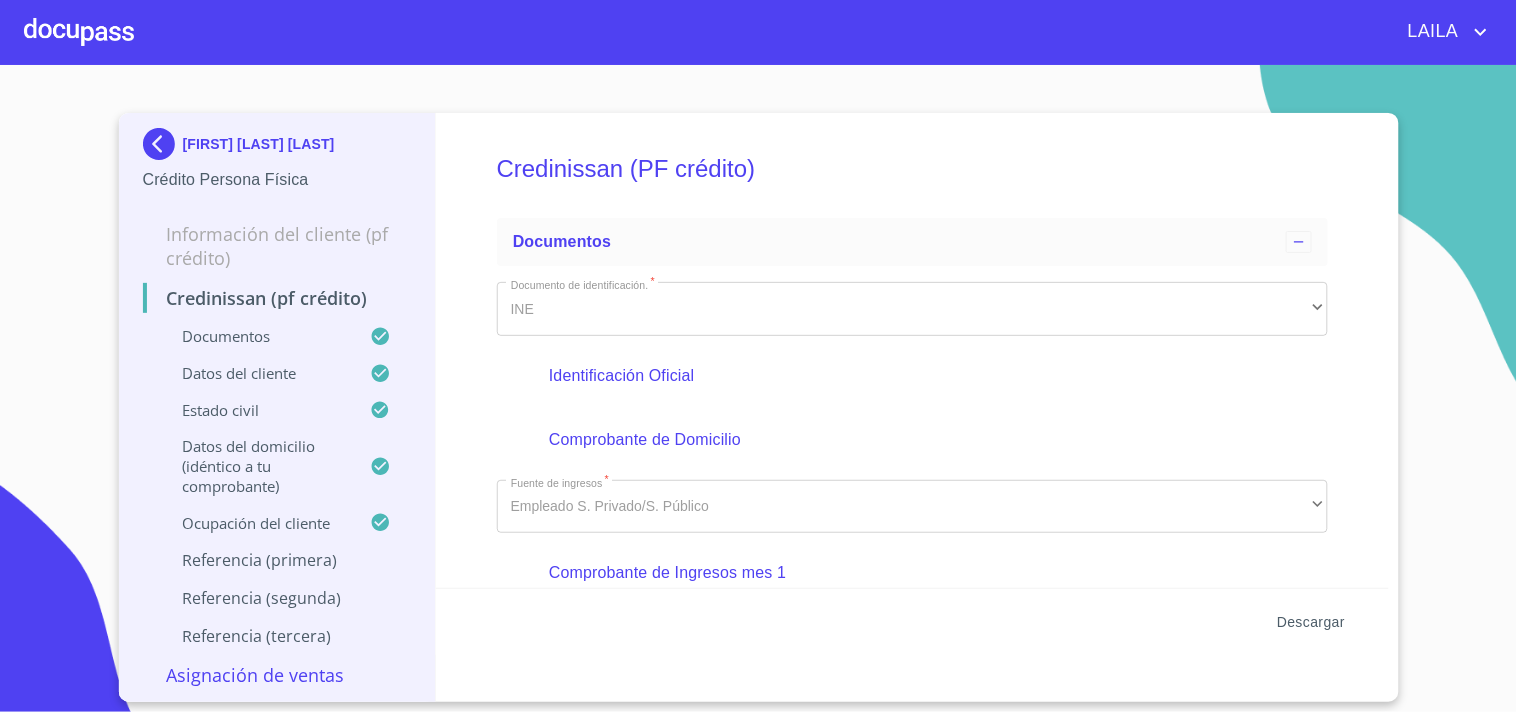 click on "Descargar" at bounding box center (1311, 622) 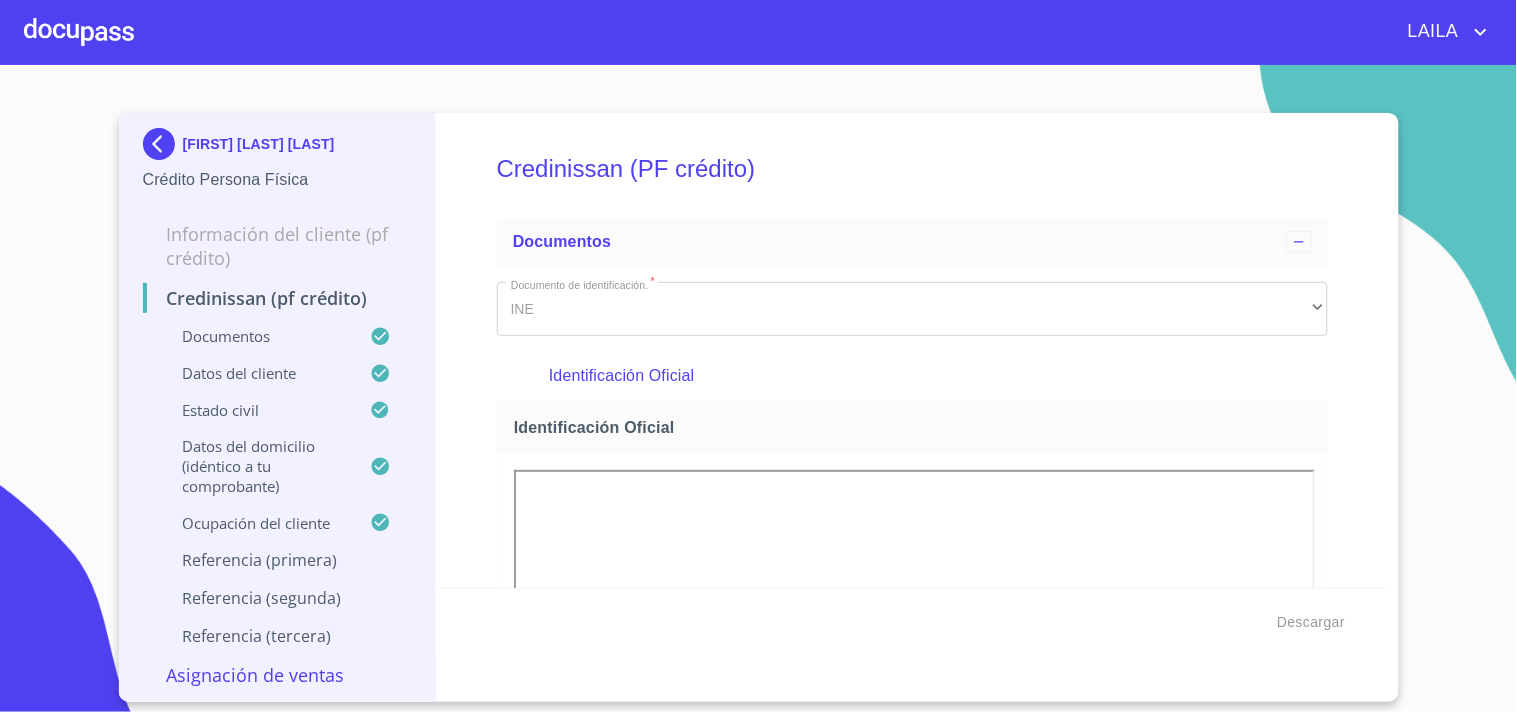 type 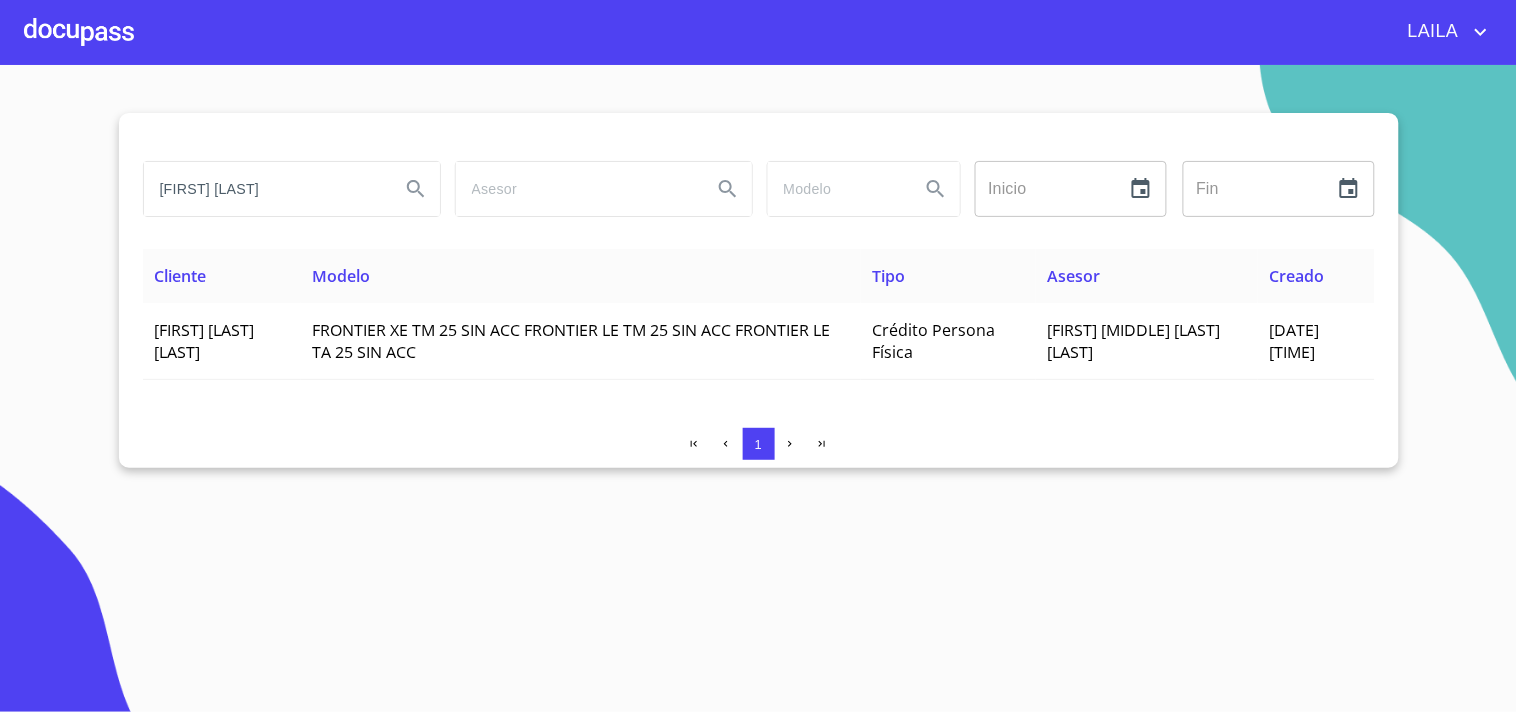 click on "[FIRST] [LAST]" at bounding box center [264, 189] 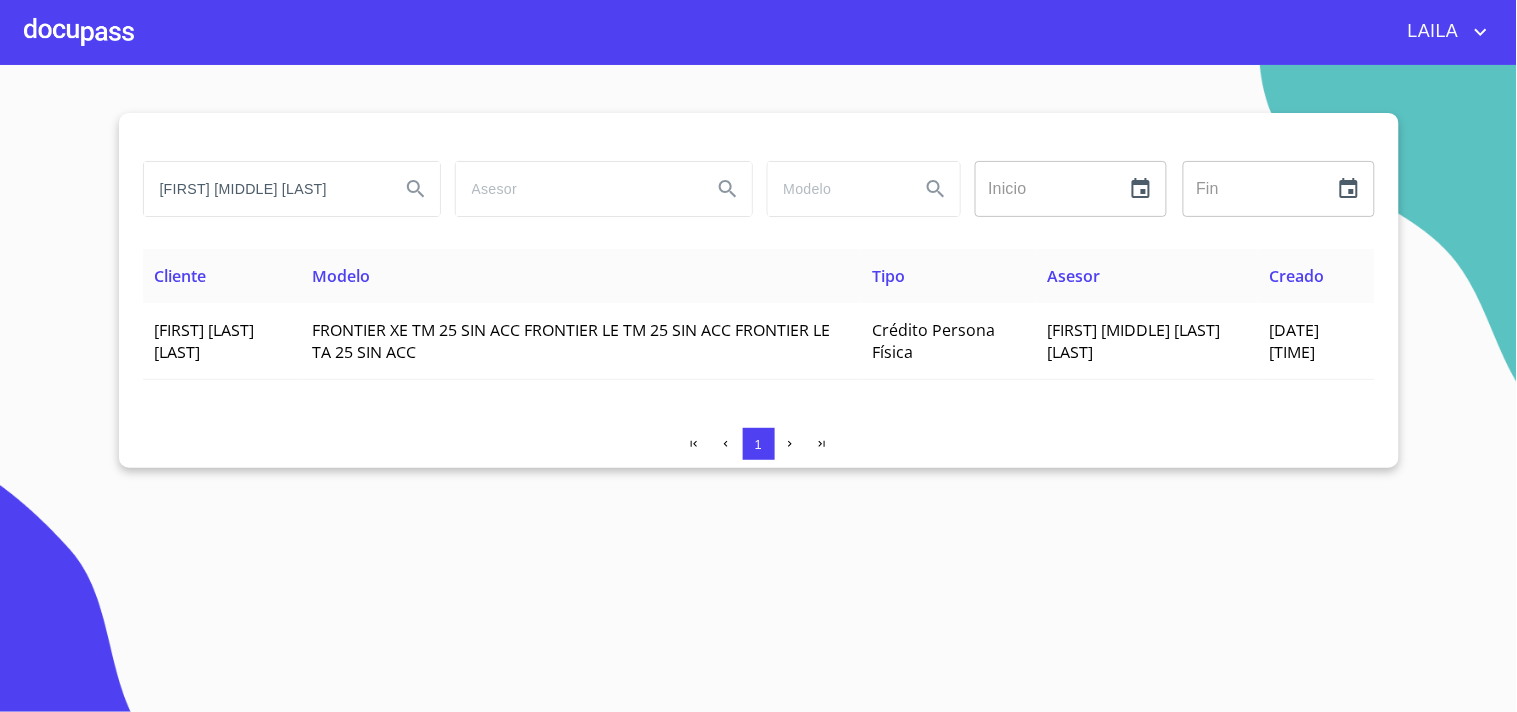 type on "[FIRST] [MIDDLE] [LAST]" 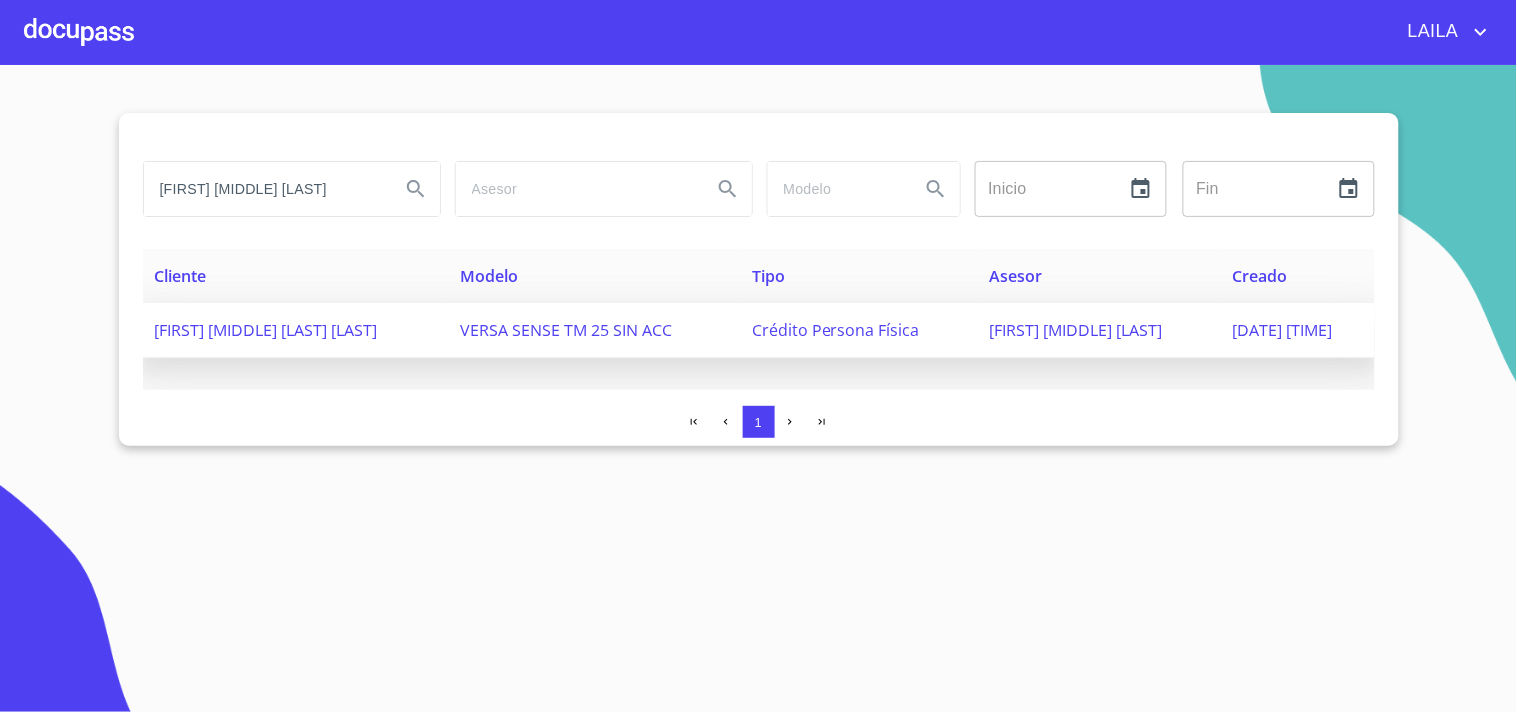 click on "[FIRST] [MIDDLE] [LAST] [LAST]" at bounding box center (266, 330) 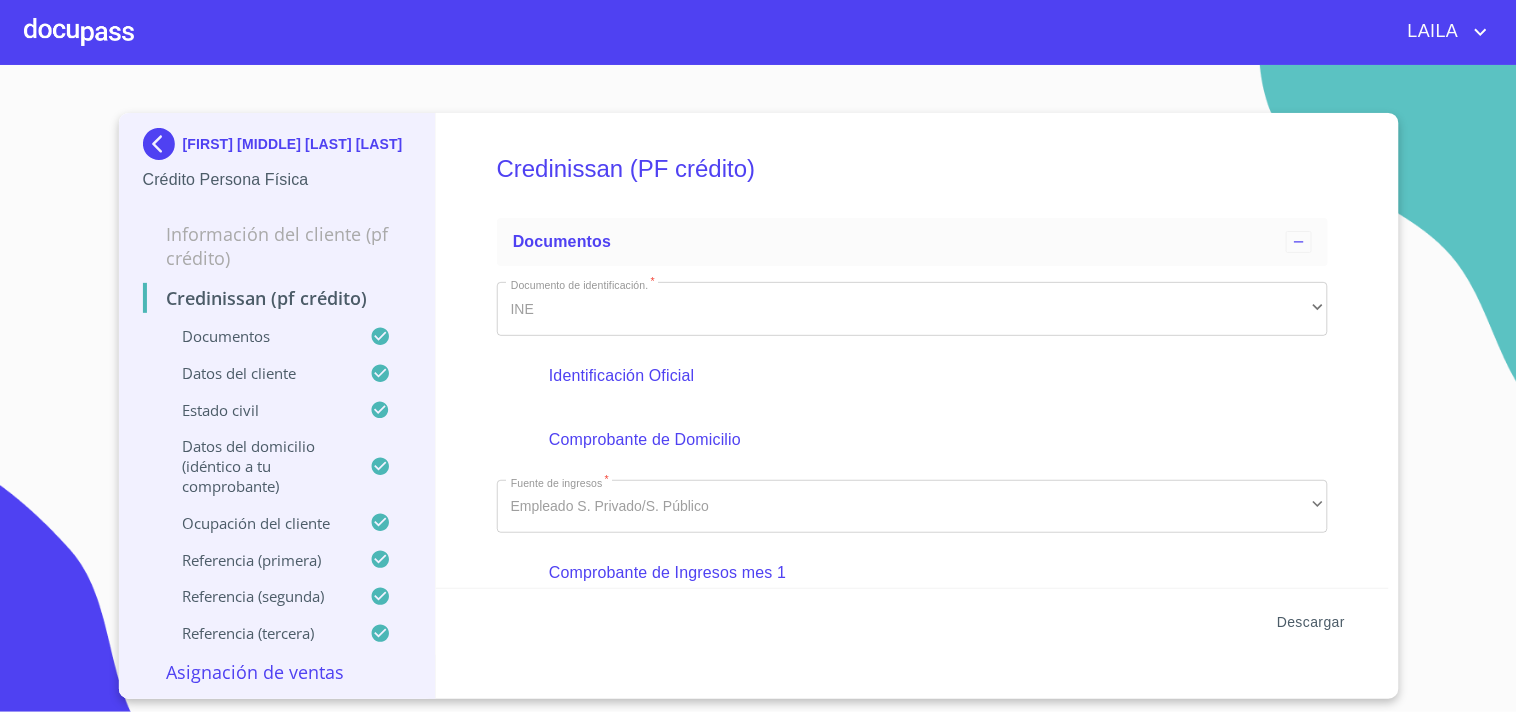 click on "Descargar" at bounding box center [1311, 622] 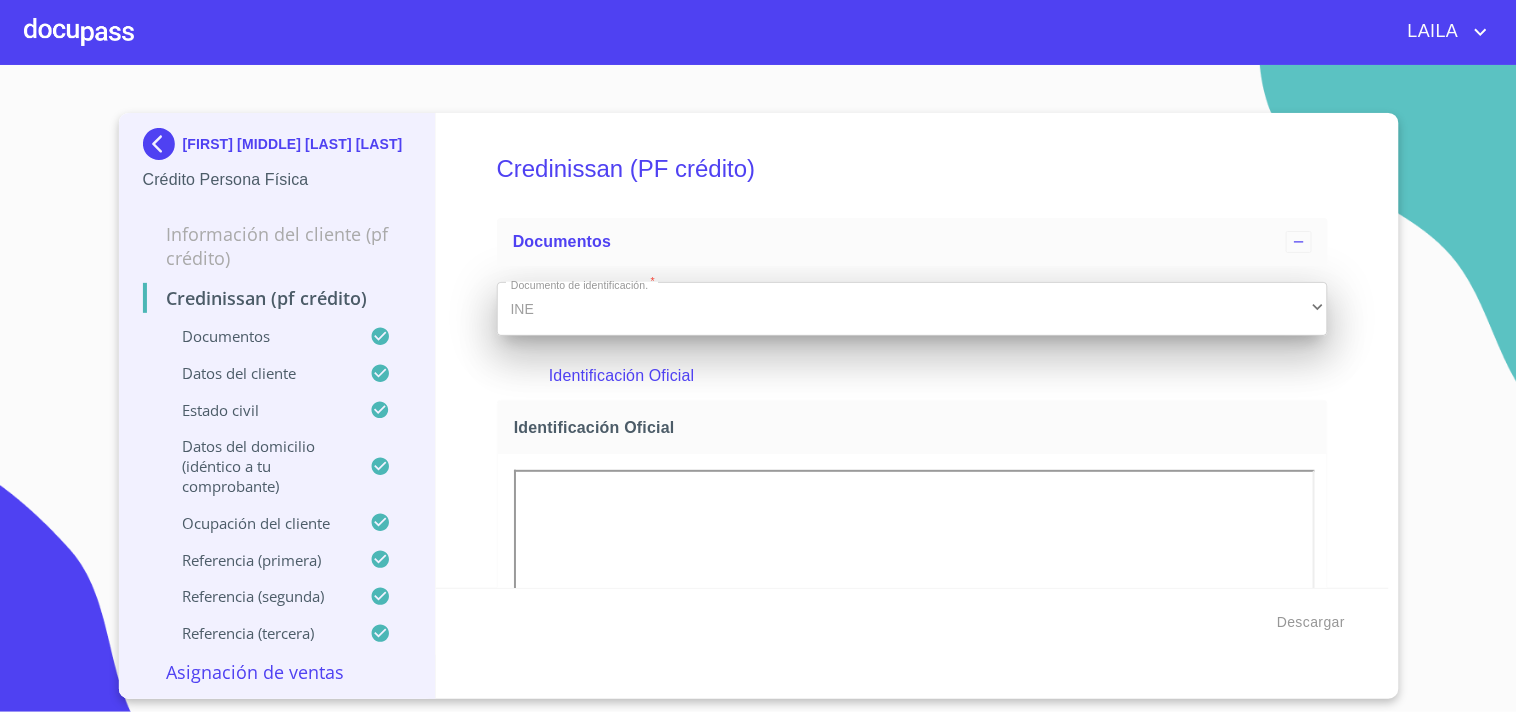 scroll, scrollTop: 0, scrollLeft: 0, axis: both 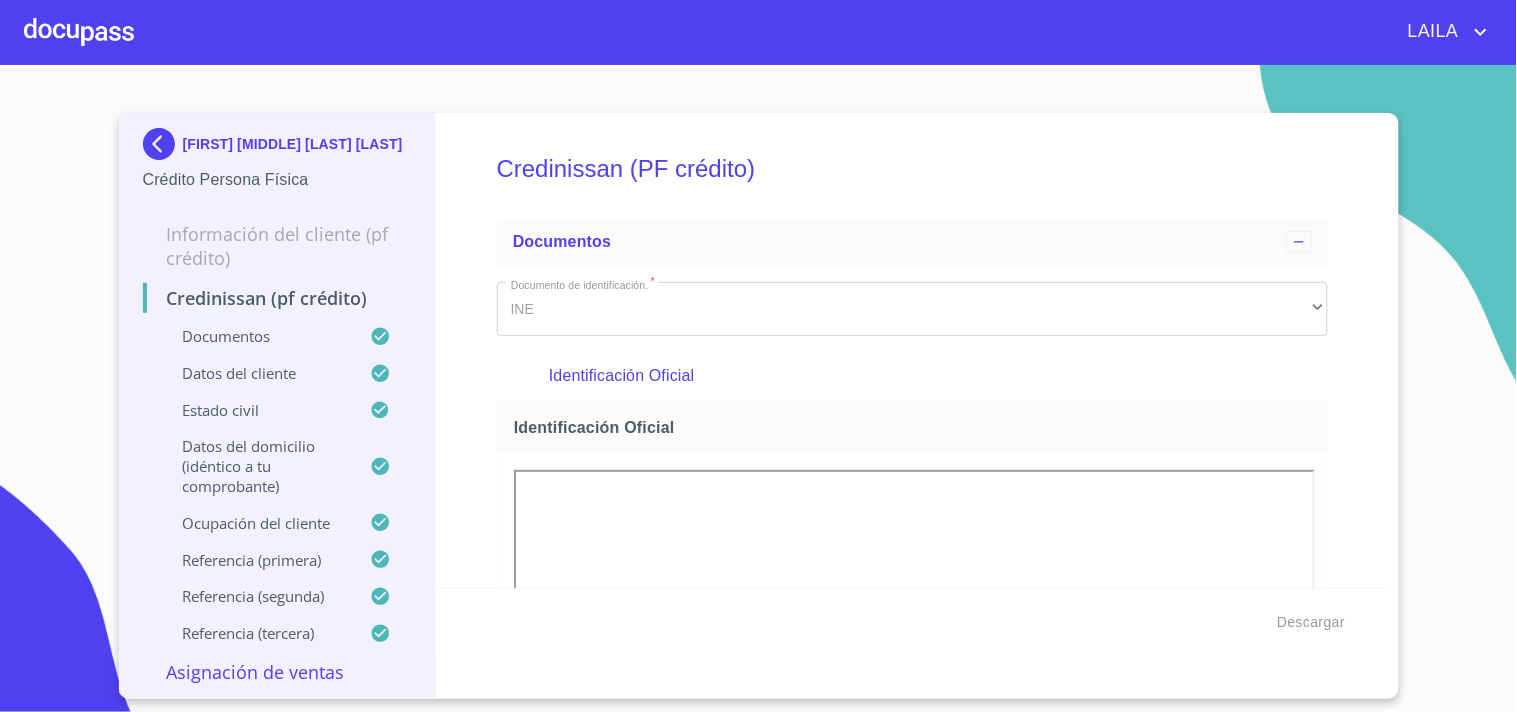 click at bounding box center (163, 144) 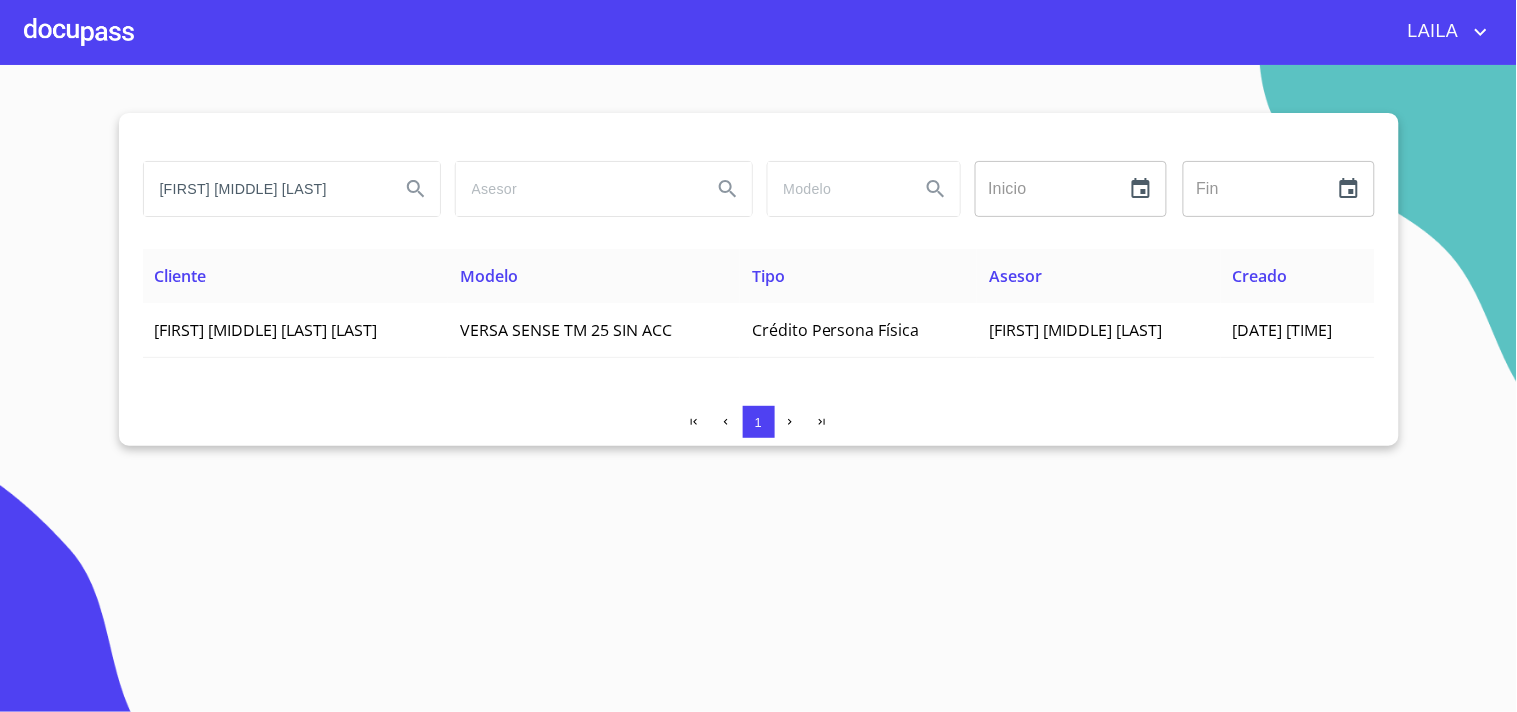 click on "[FIRST] [MIDDLE] [LAST]" at bounding box center [264, 189] 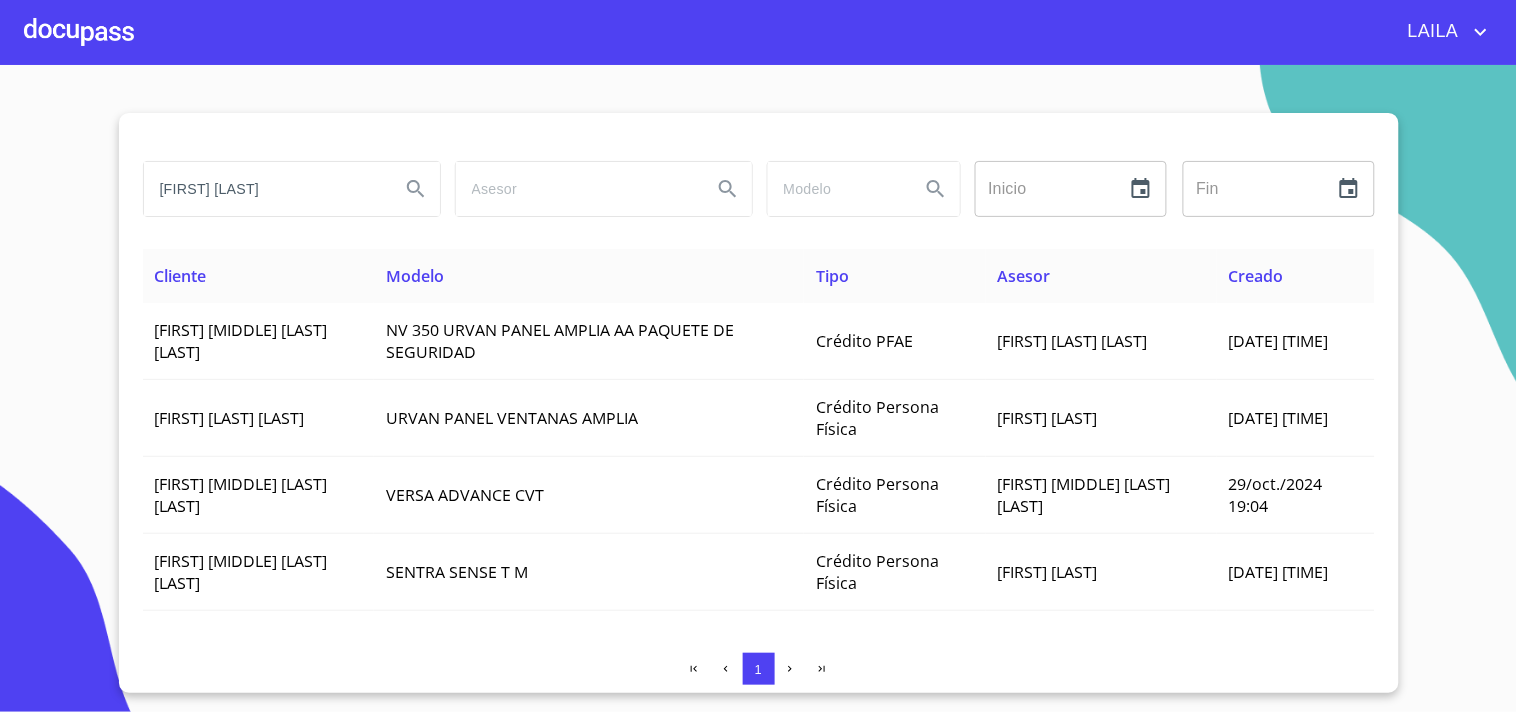 click at bounding box center [694, 669] 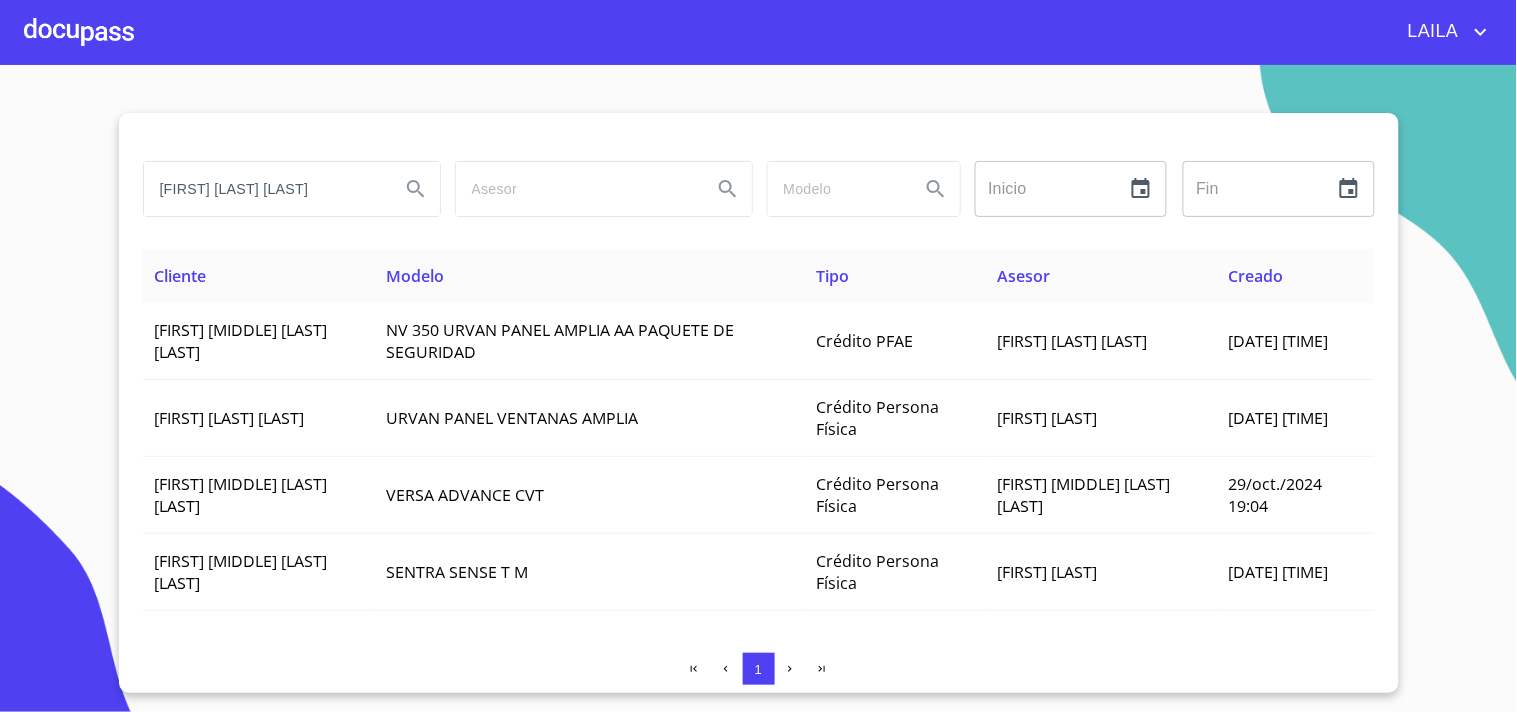 type on "[FIRST] [LAST] [LAST]" 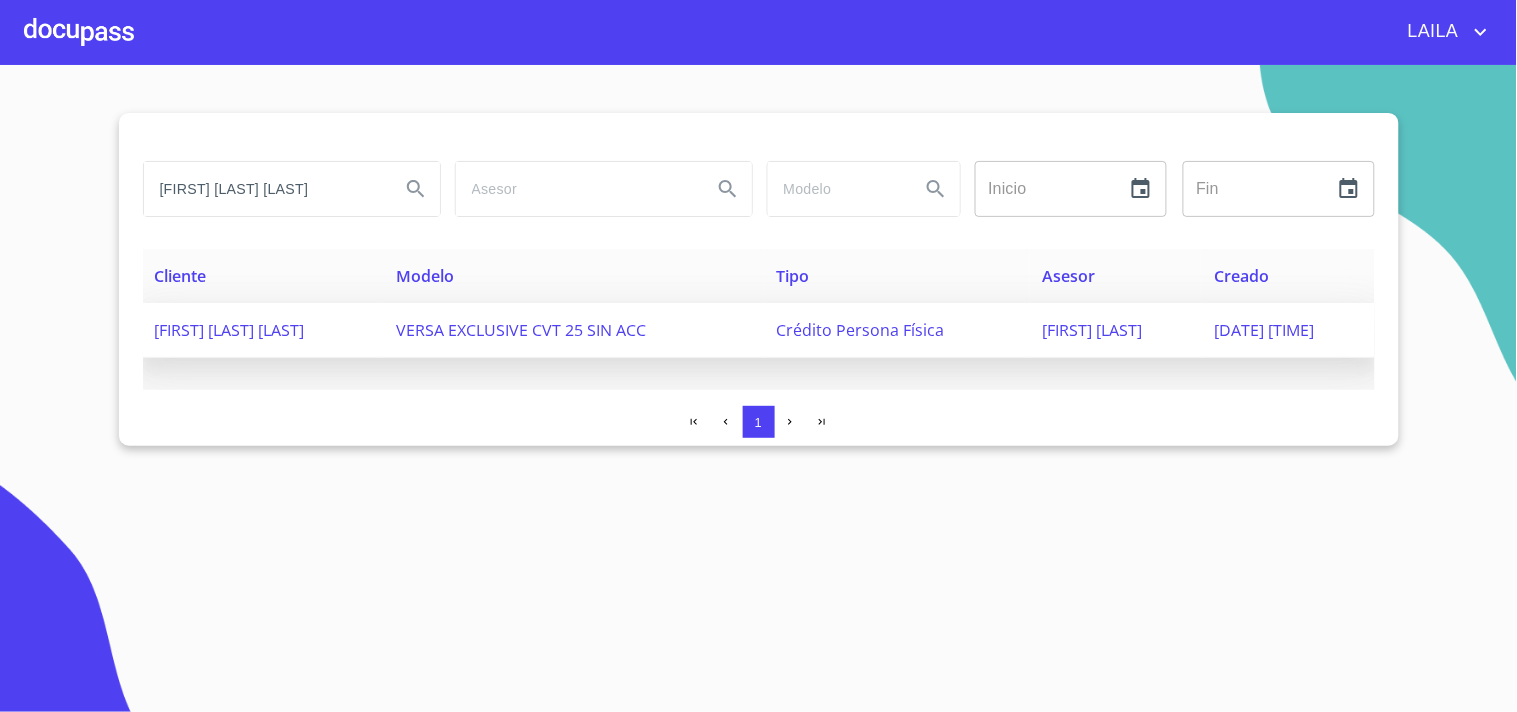 click on "[FIRST] [LAST] [LAST]" at bounding box center [263, 330] 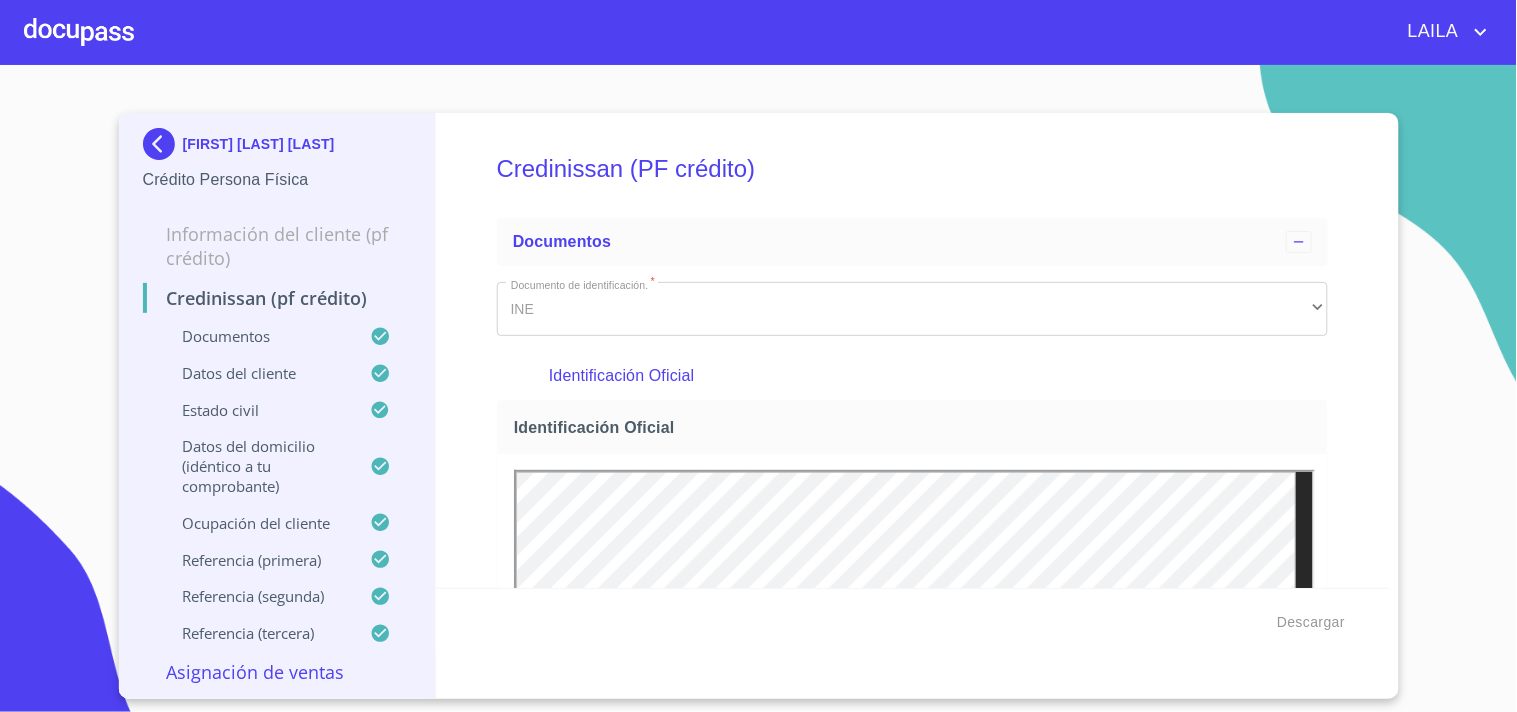 scroll, scrollTop: 0, scrollLeft: 0, axis: both 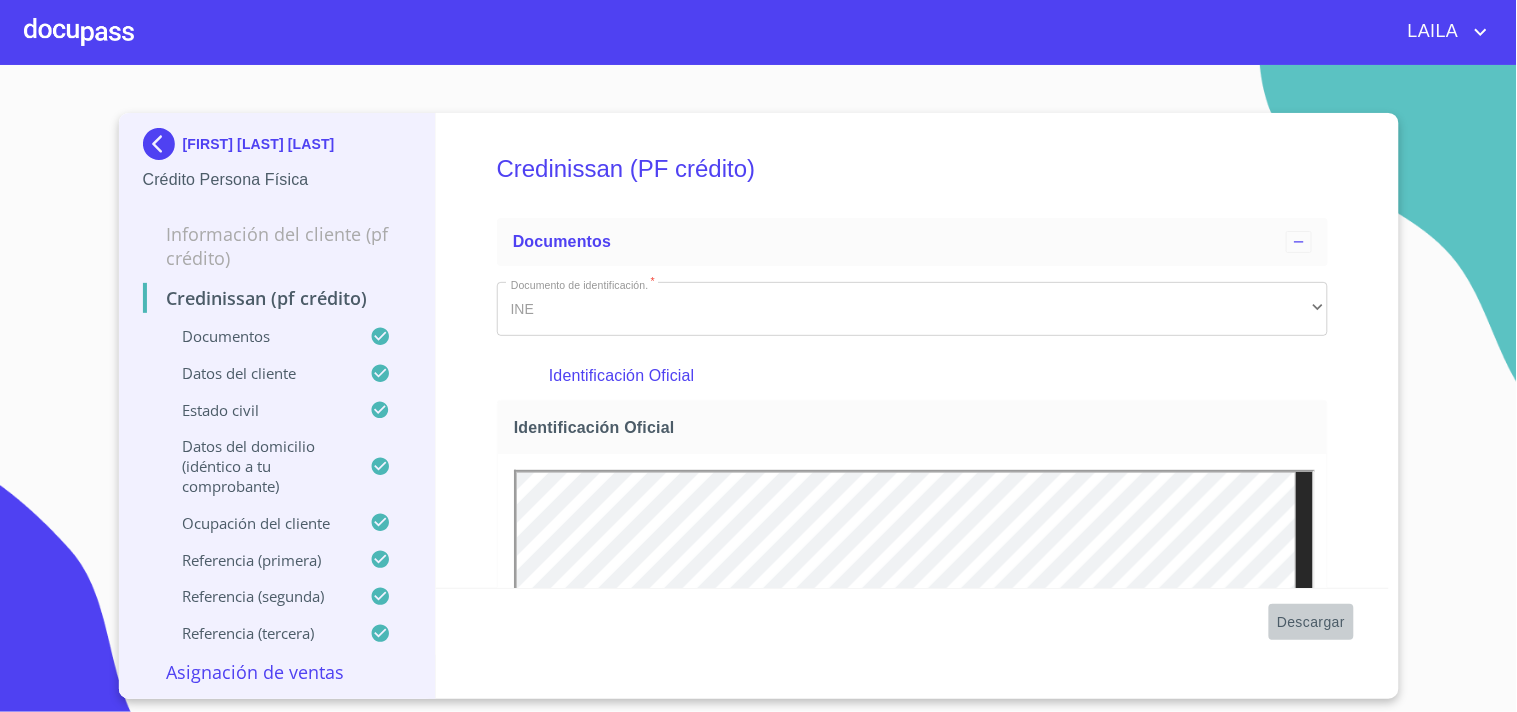 click on "Descargar" at bounding box center (1311, 622) 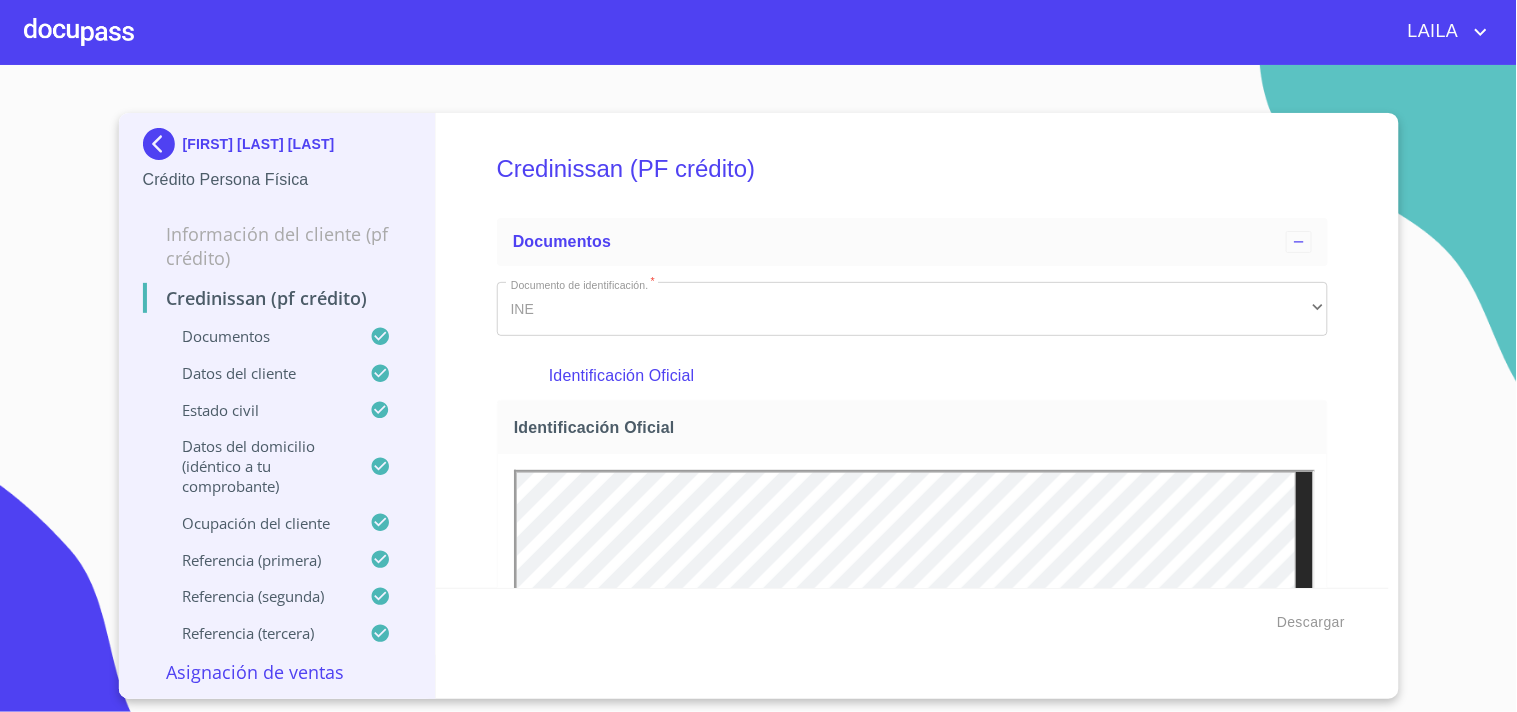 click at bounding box center (163, 144) 